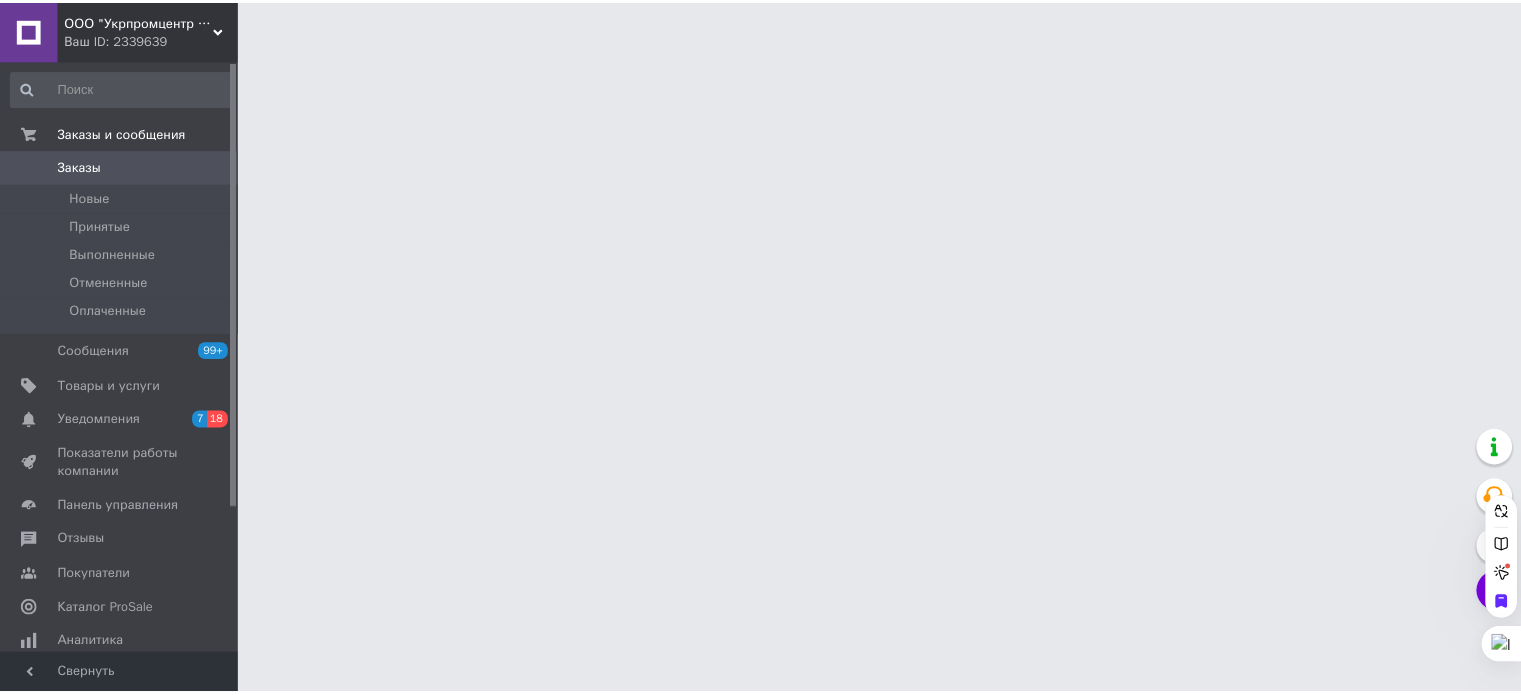 scroll, scrollTop: 0, scrollLeft: 0, axis: both 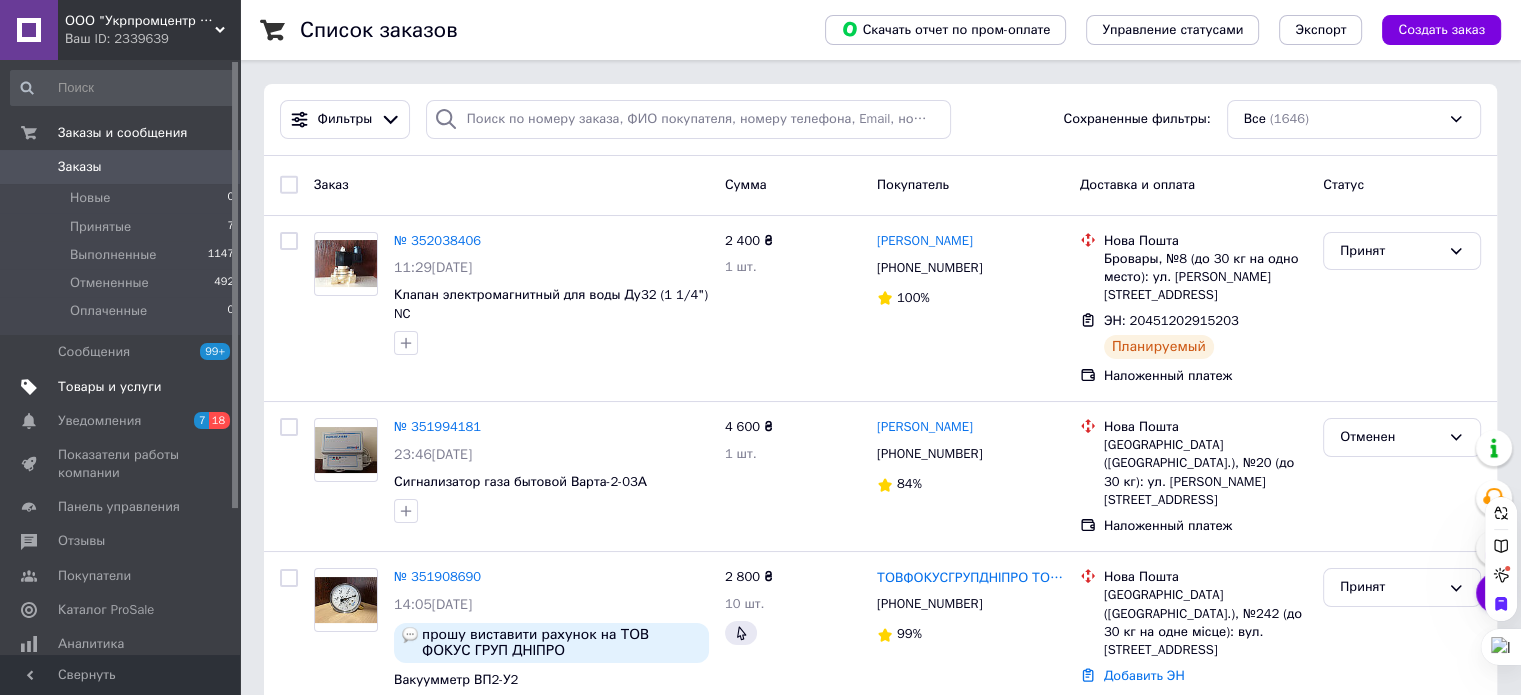 click at bounding box center (29, 387) 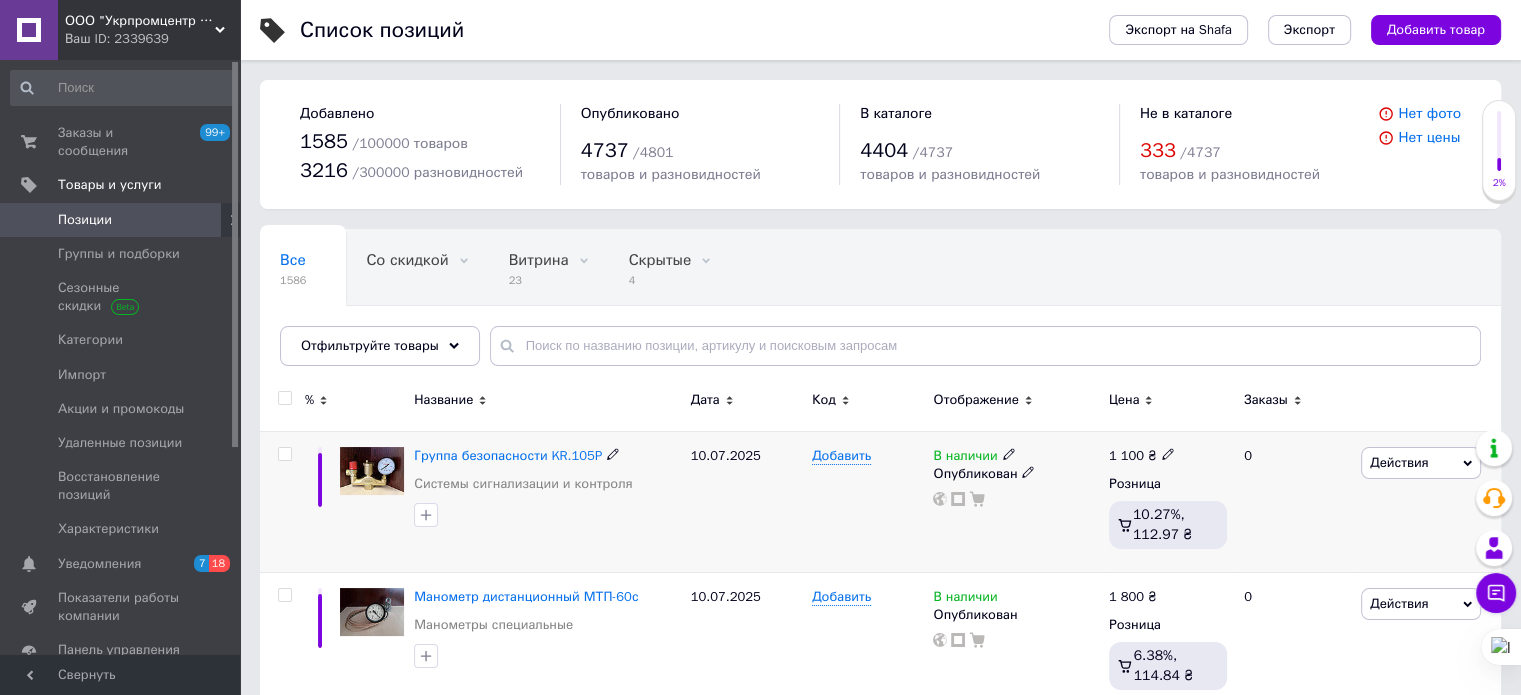 click at bounding box center [1168, 453] 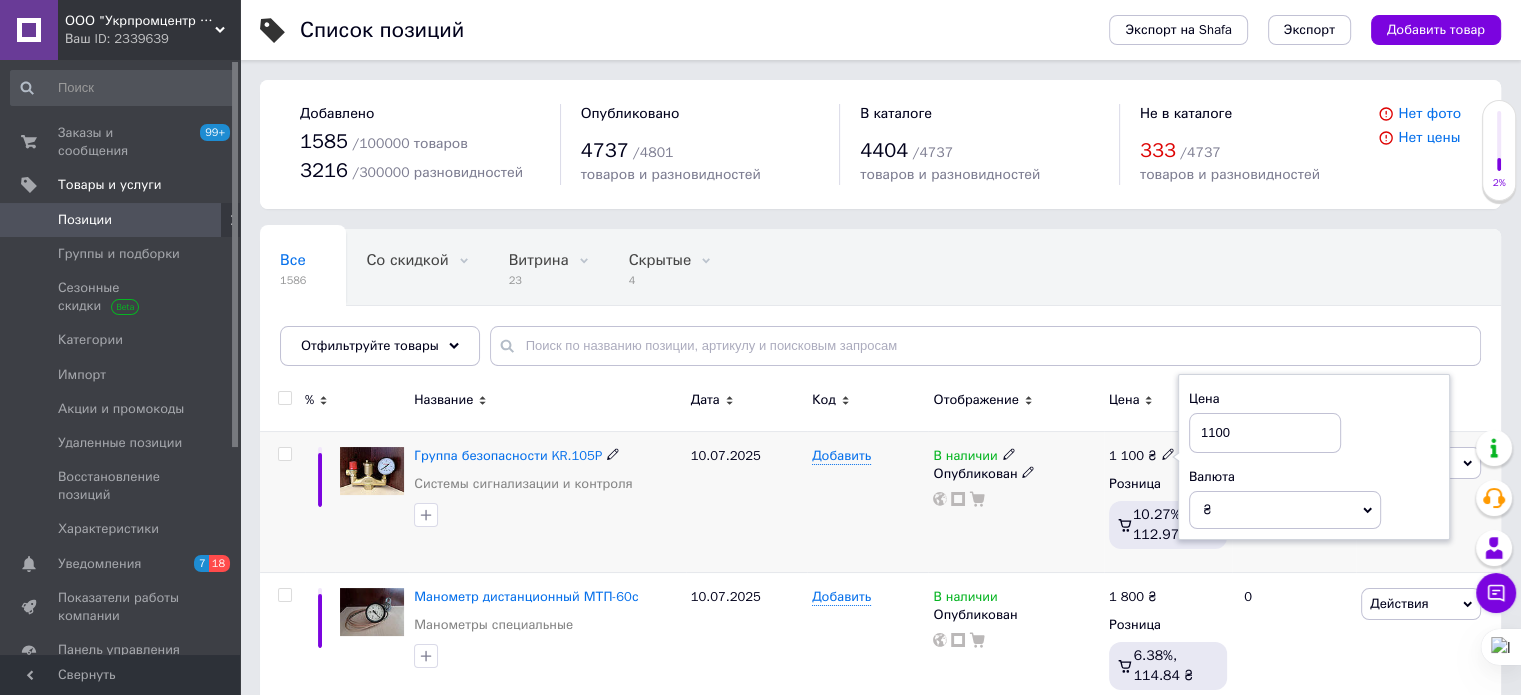 drag, startPoint x: 1236, startPoint y: 426, endPoint x: 1196, endPoint y: 425, distance: 40.012497 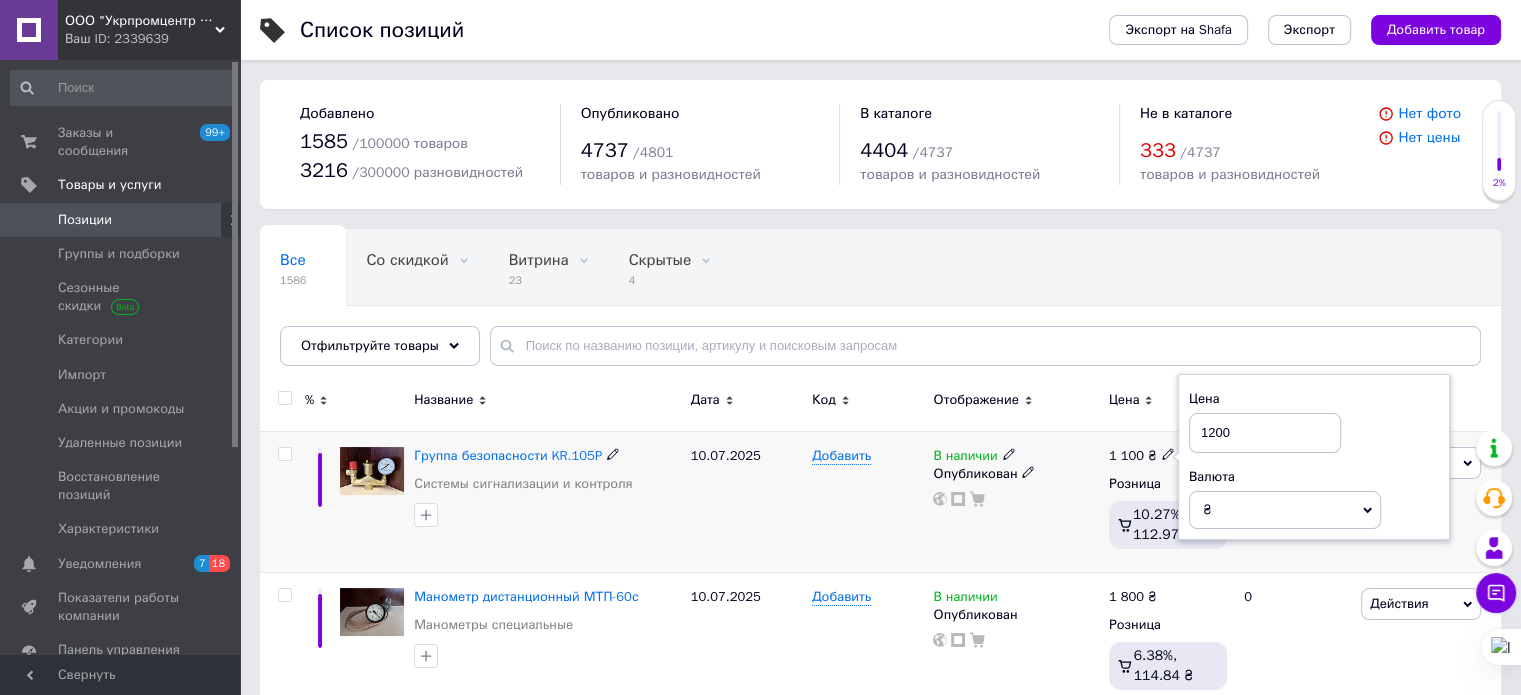 type on "1200" 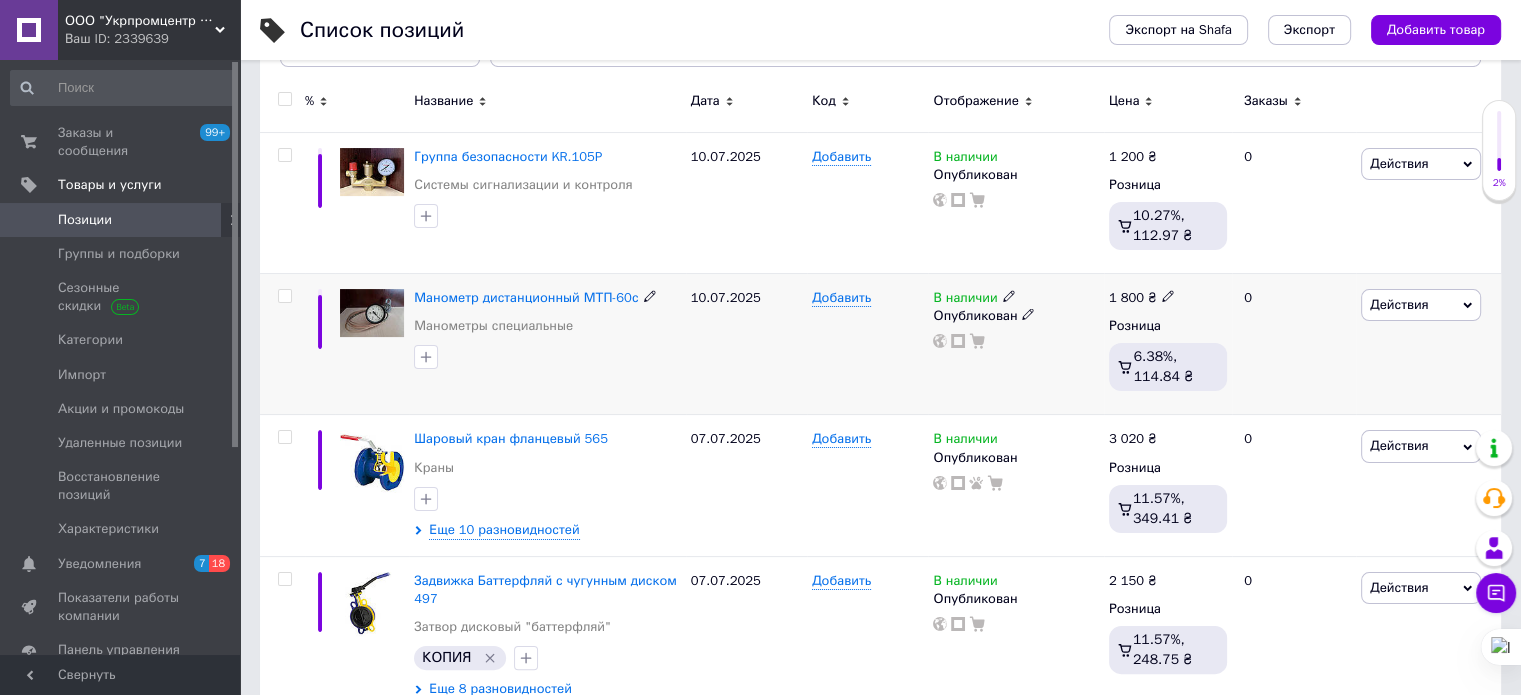 scroll, scrollTop: 300, scrollLeft: 0, axis: vertical 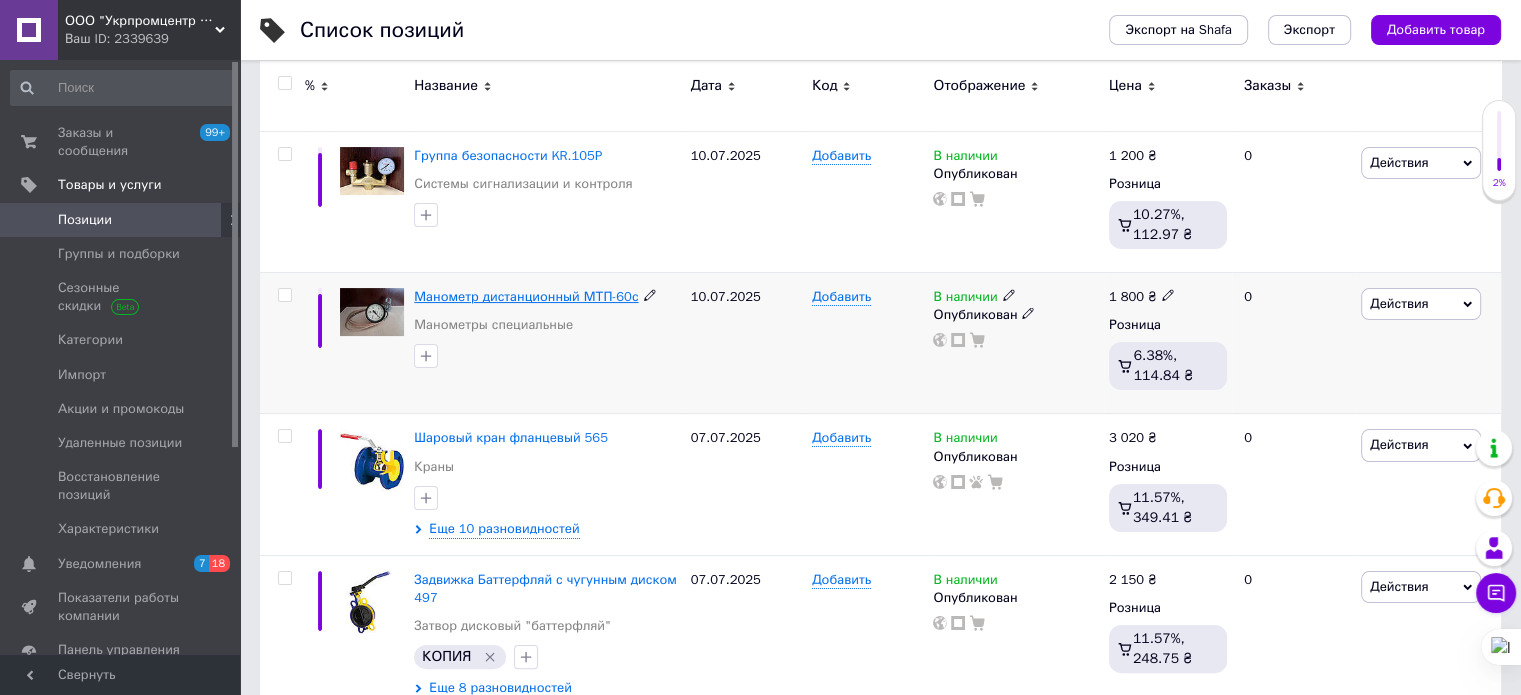 click on "Манометр дистанционный МТП-60с" at bounding box center [526, 296] 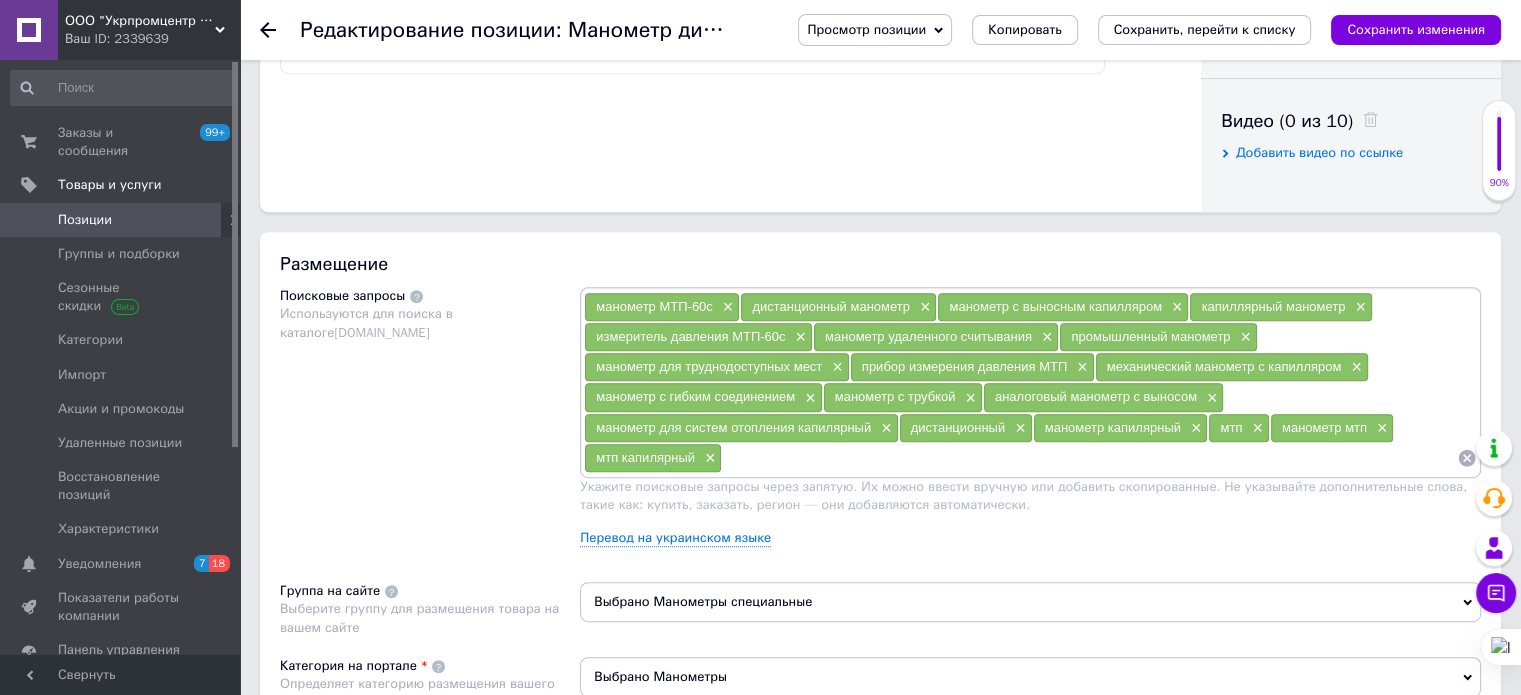 scroll, scrollTop: 1000, scrollLeft: 0, axis: vertical 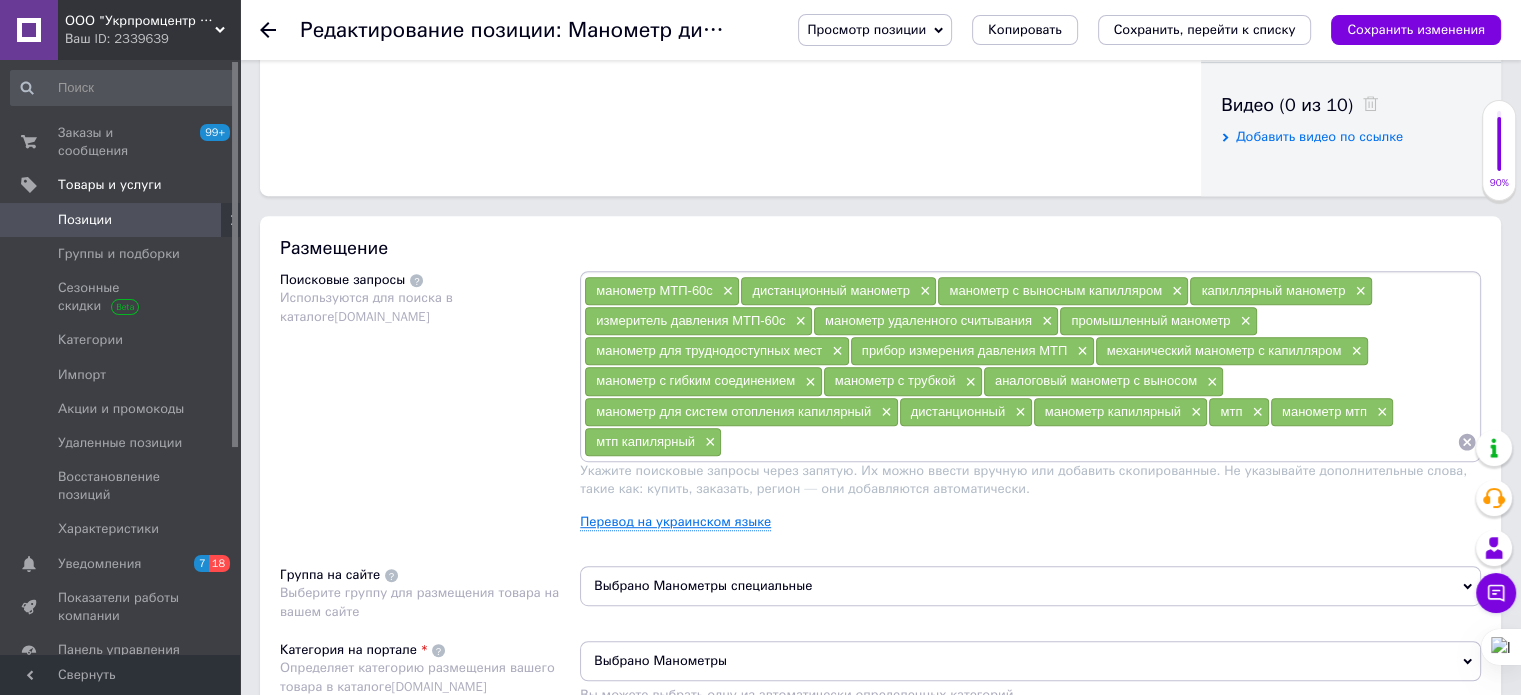 click on "Перевод на украинском языке" at bounding box center [675, 522] 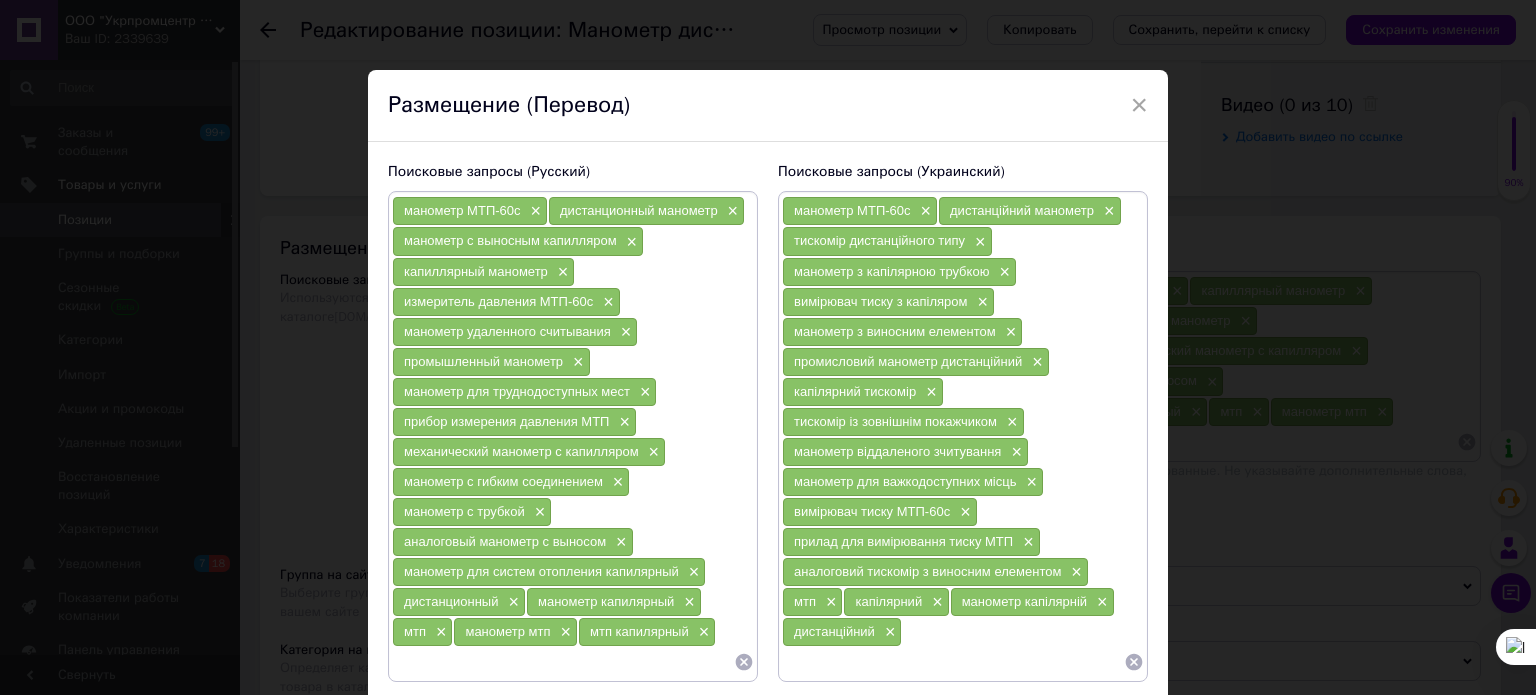 click on "манометр МТП-60с × дистанційний манометр × тискомір дистанційного типу × манометр з капілярною трубкою × вимірювач тиску з капіляром × манометр з виносним елементом × промисловий манометр дистанційний × капілярний тискомір × тискомір із зовнішнім покажчиком × манометр віддаленого зчитування × манометр для важкодоступних місць × вимірювач тиску МТП-60с × прилад для вимірювання тиску МТП × аналоговий тискомір з виносним елементом × мтп × капілярний × манометр капілярній × дистанційний ×" at bounding box center (963, 436) 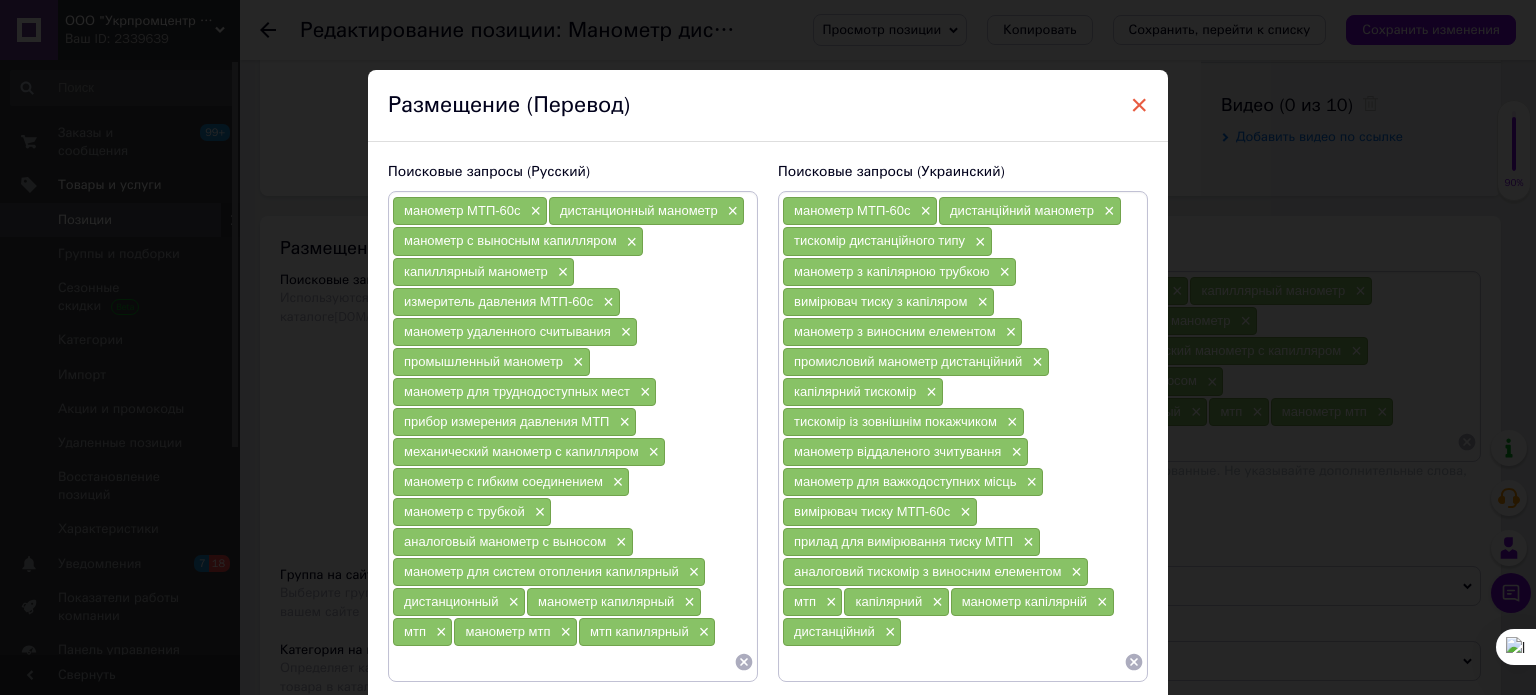 click on "×" at bounding box center [1139, 105] 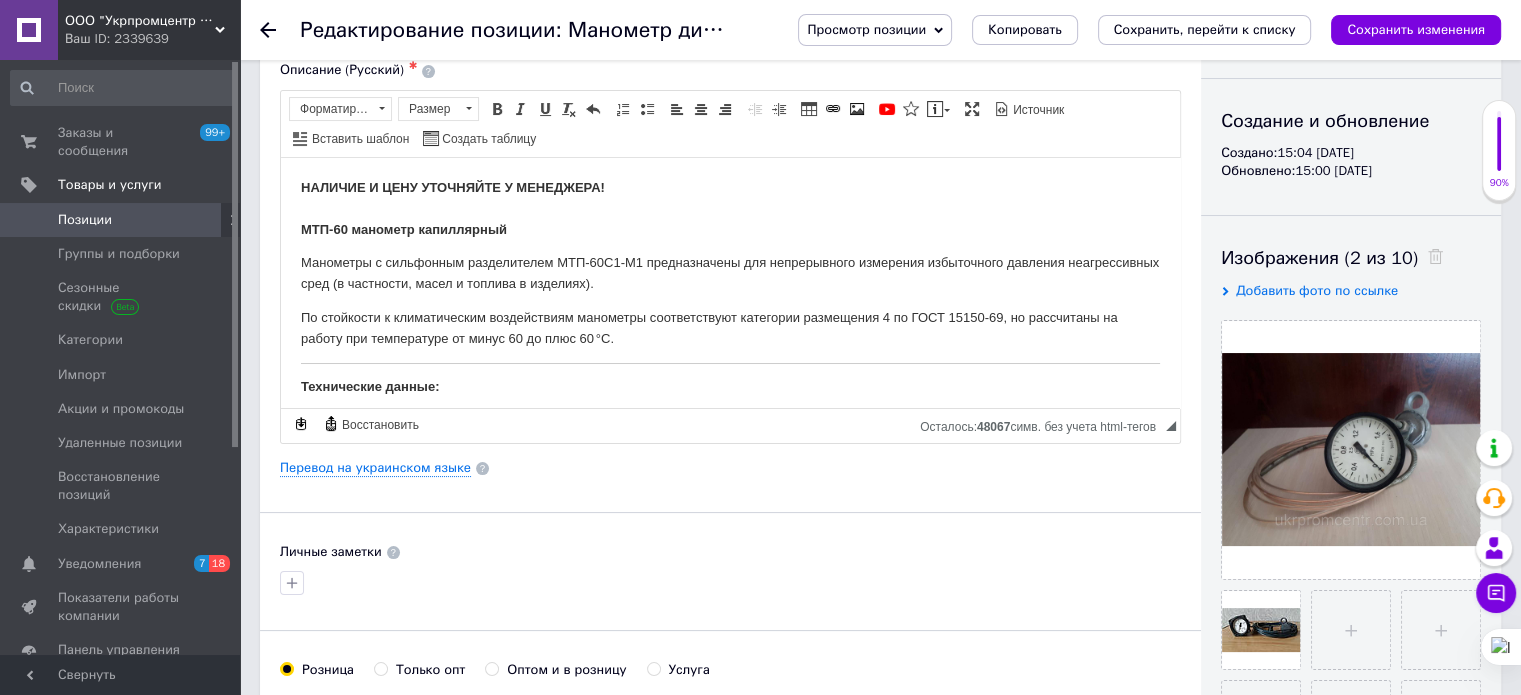 scroll, scrollTop: 200, scrollLeft: 0, axis: vertical 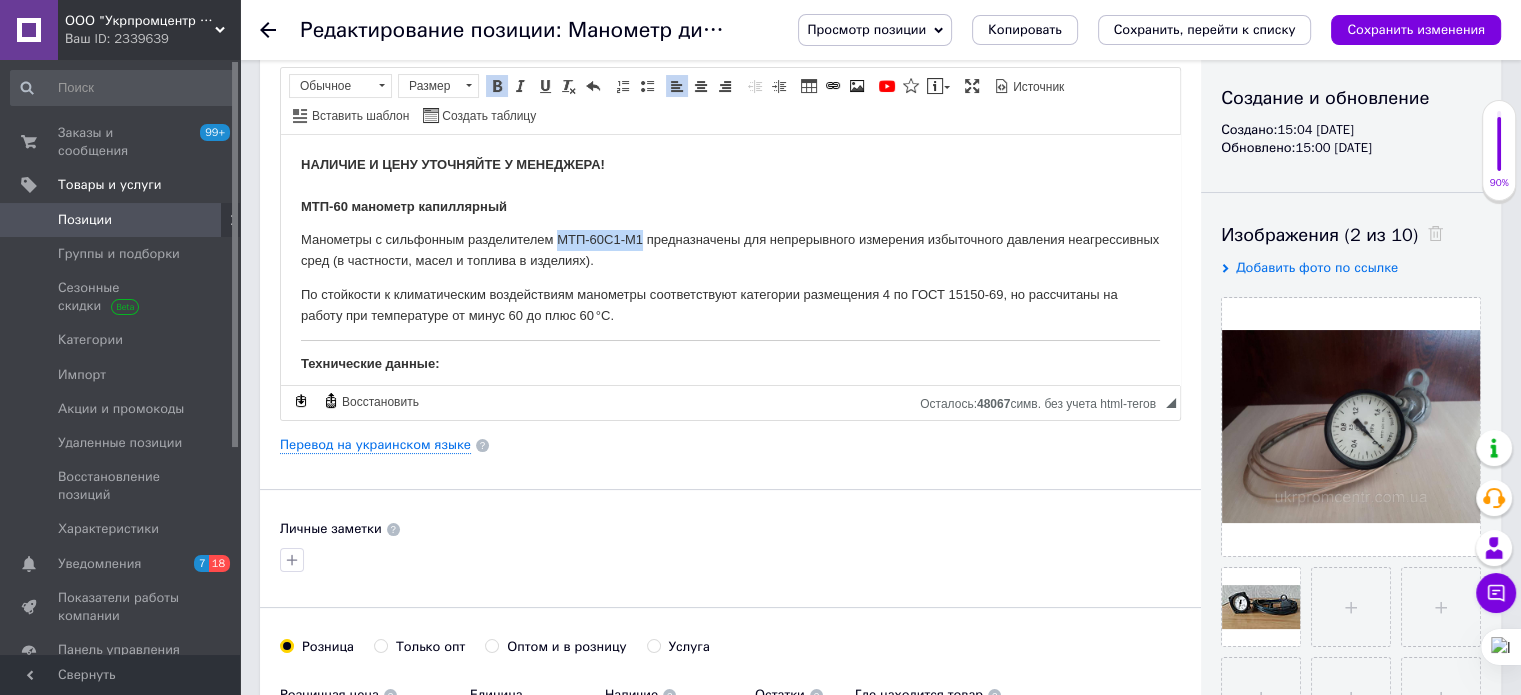 drag, startPoint x: 557, startPoint y: 240, endPoint x: 640, endPoint y: 243, distance: 83.0542 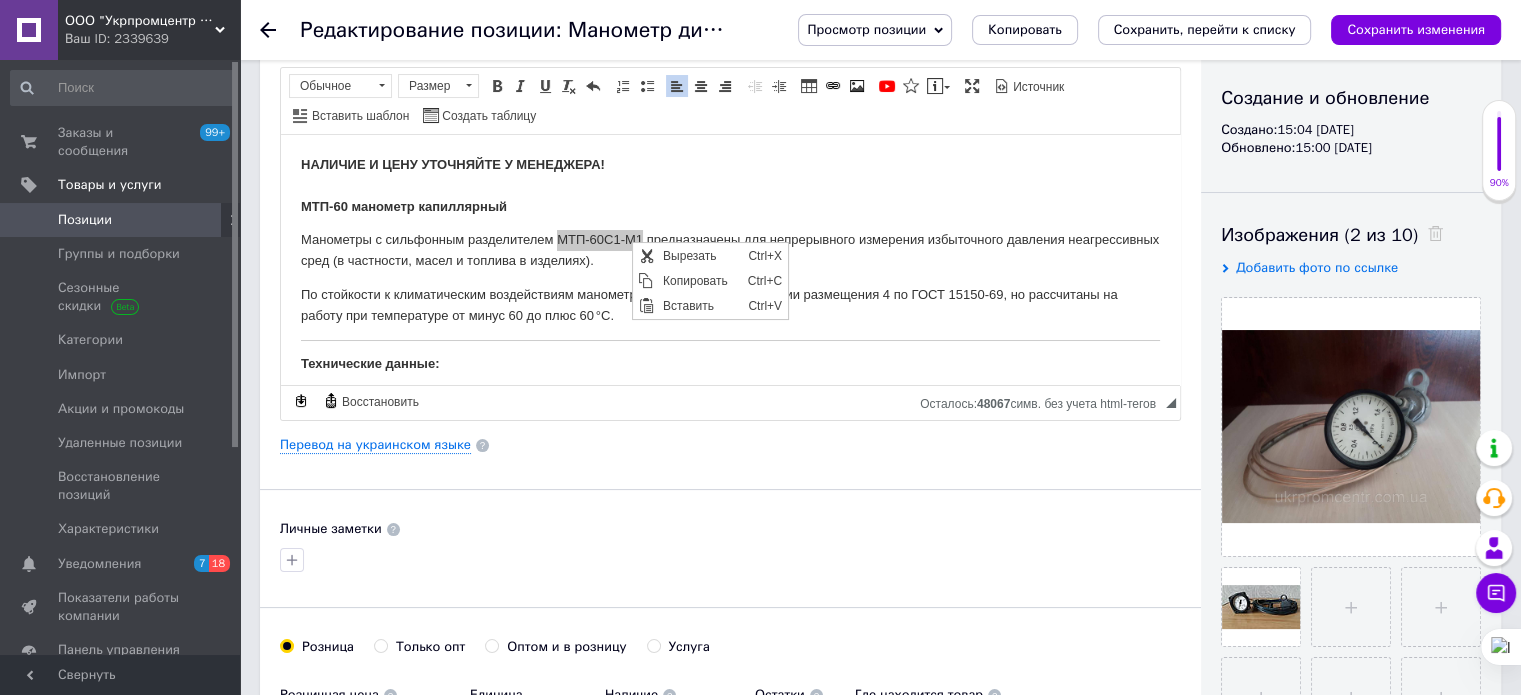 scroll, scrollTop: 0, scrollLeft: 0, axis: both 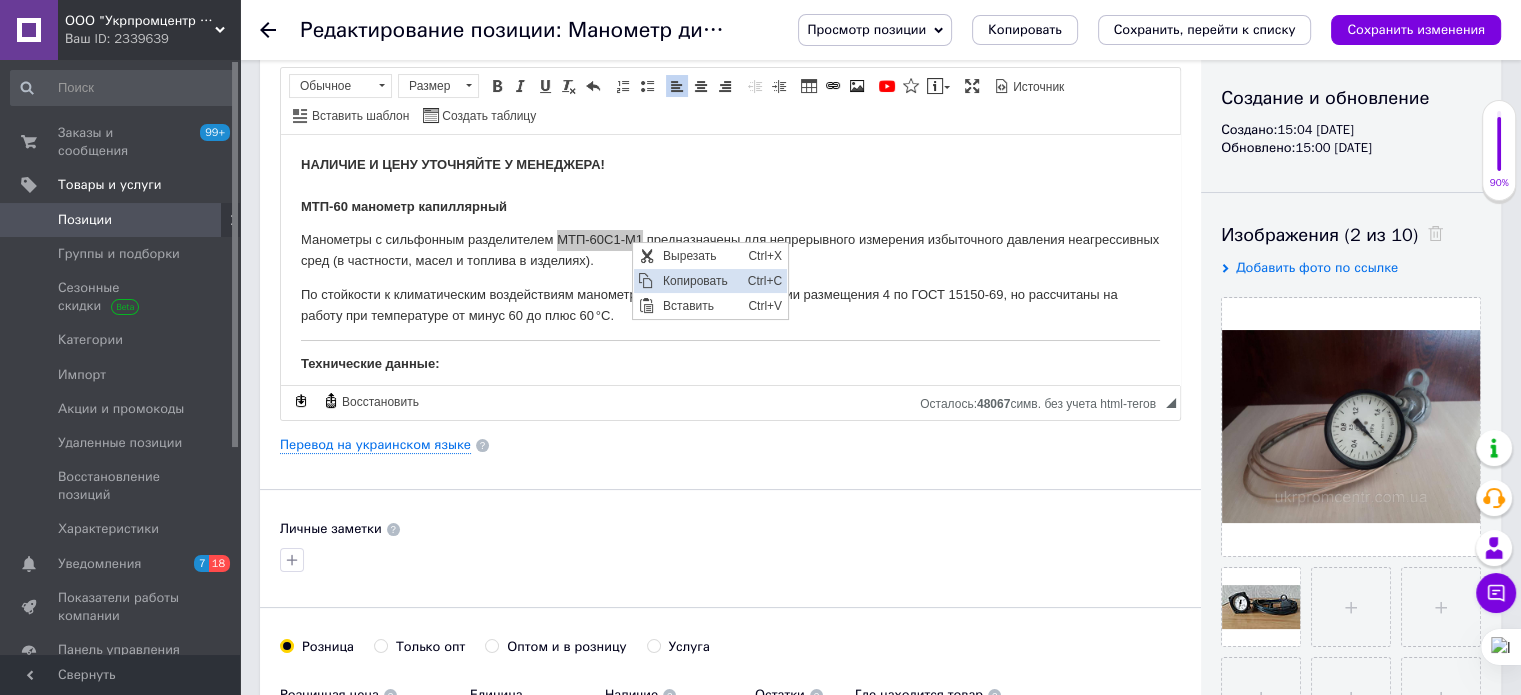 click on "Копировать" at bounding box center [699, 281] 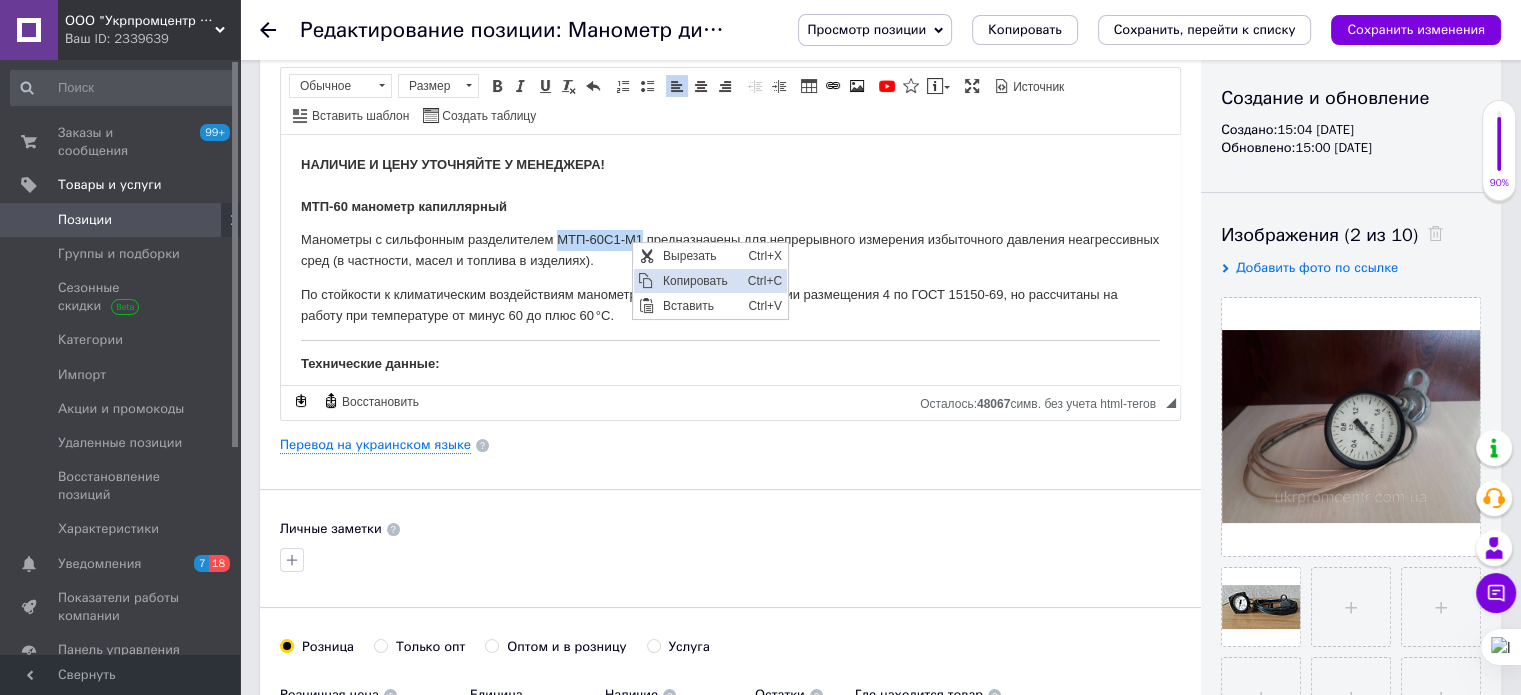 copy on "МТП-60С1-М1" 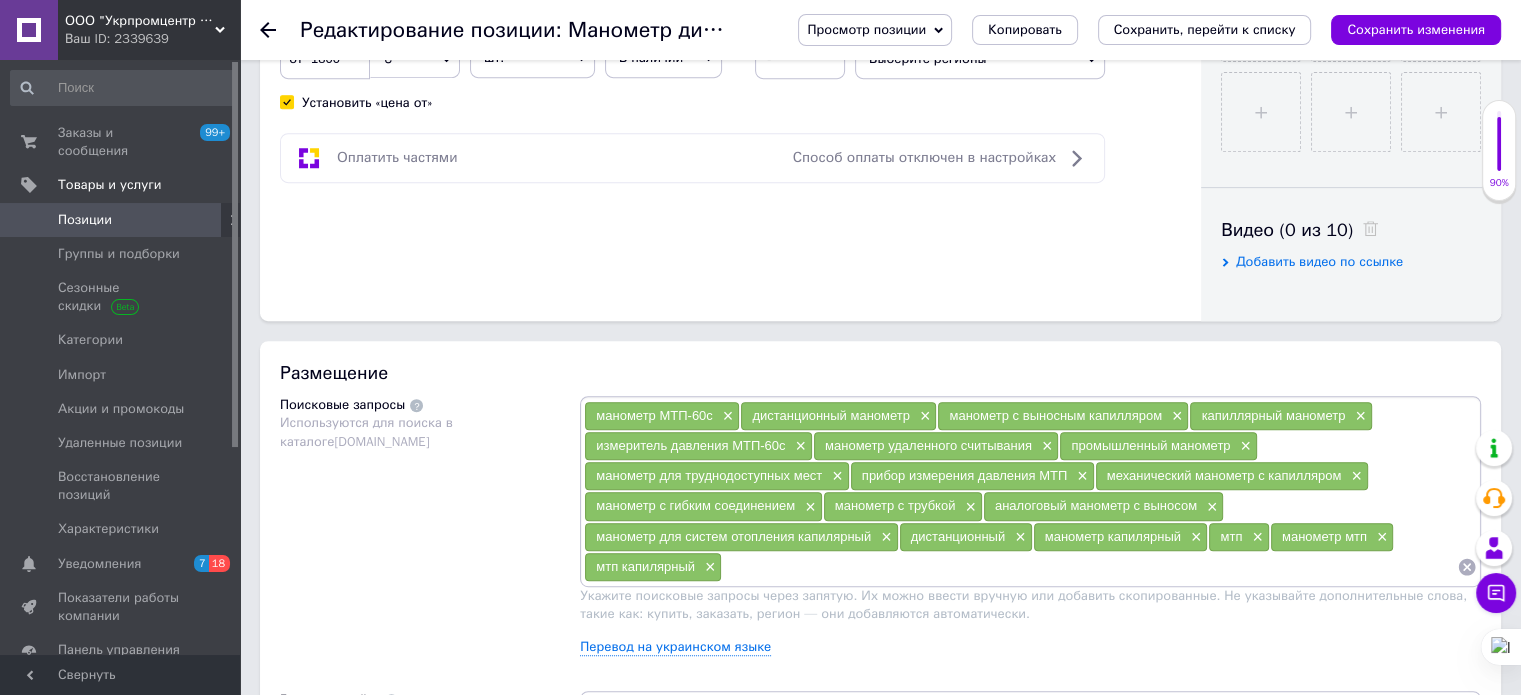 scroll, scrollTop: 1100, scrollLeft: 0, axis: vertical 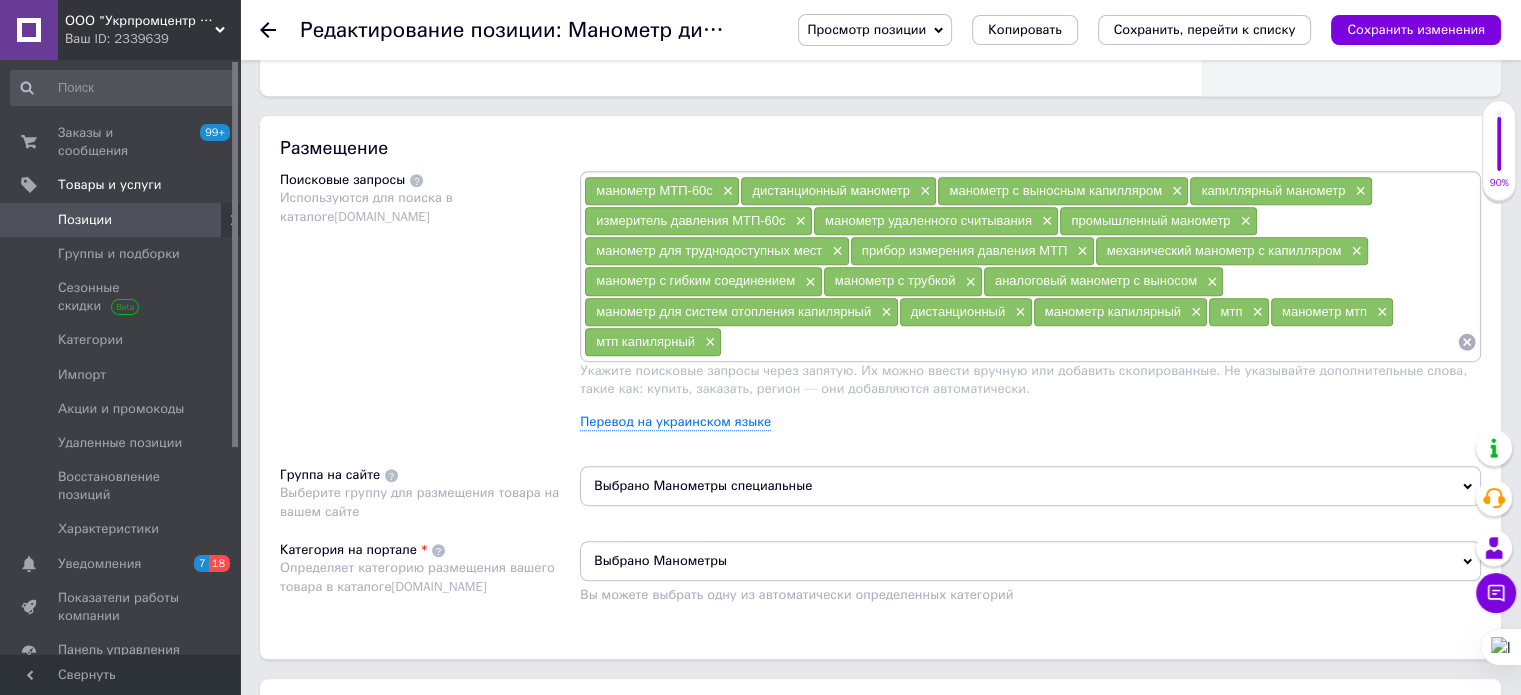 click at bounding box center [1089, 342] 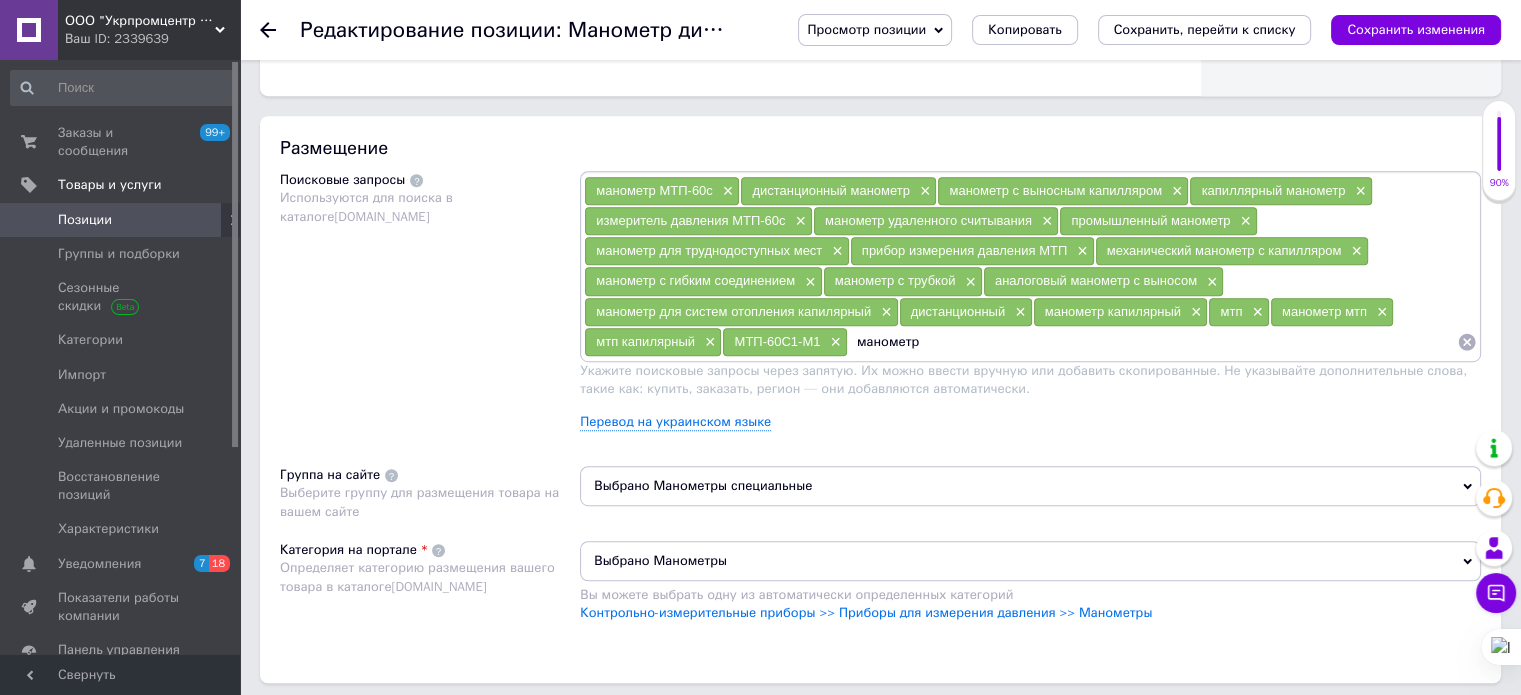 paste on "МТП-60С1-М1" 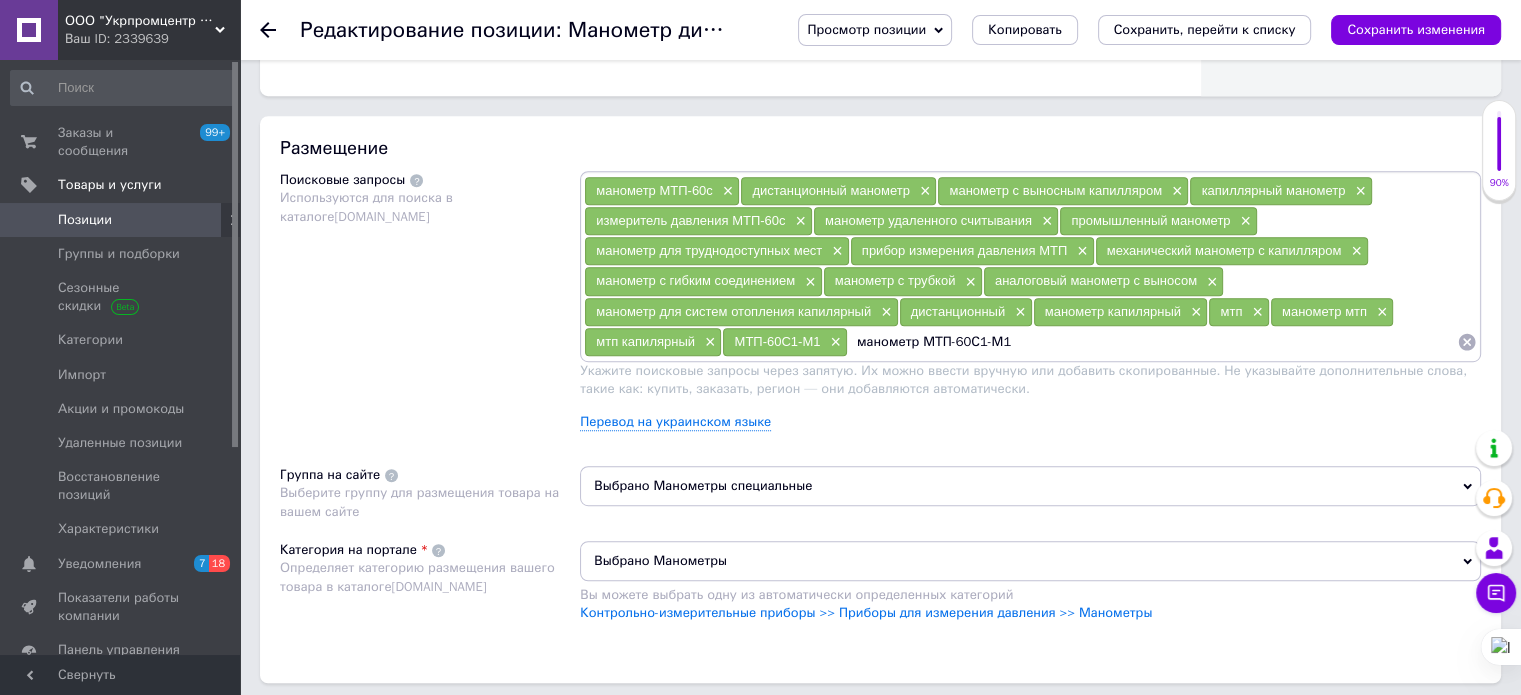 type 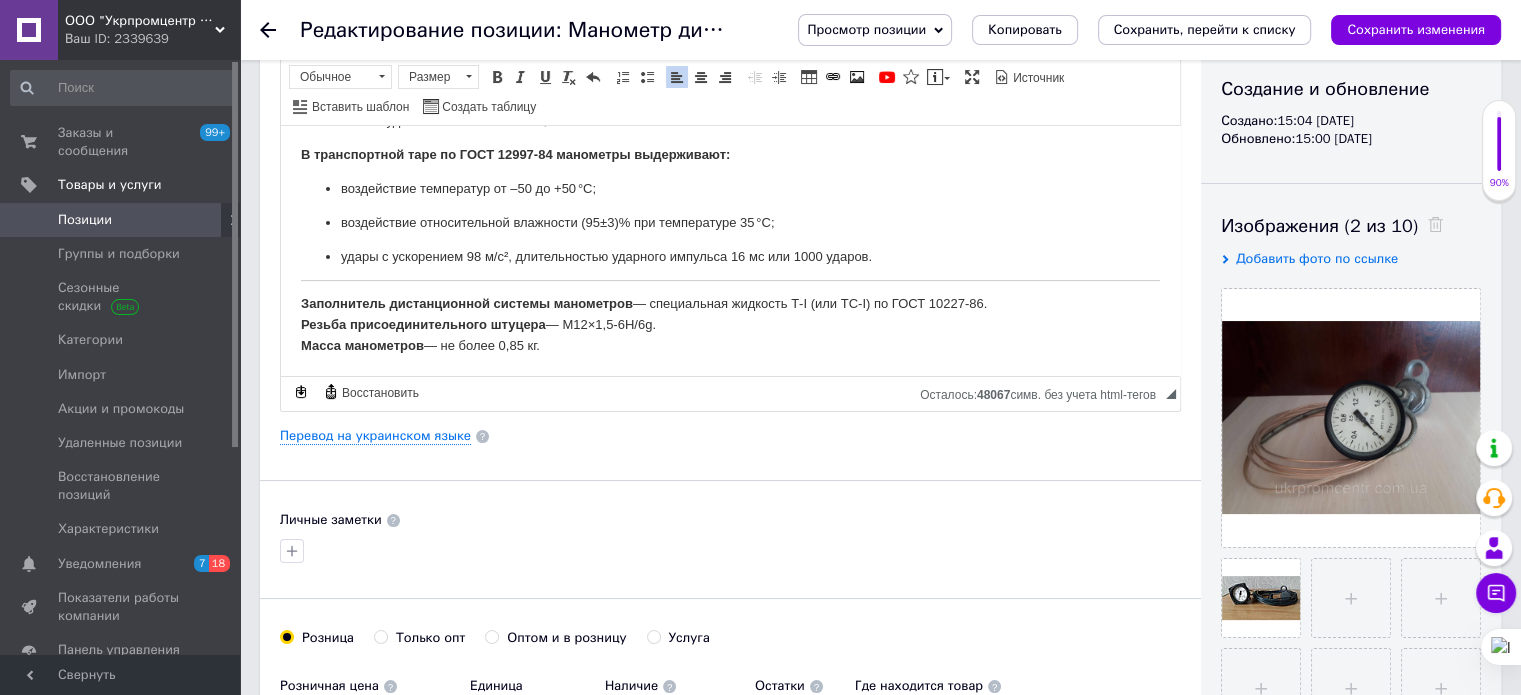 scroll, scrollTop: 0, scrollLeft: 0, axis: both 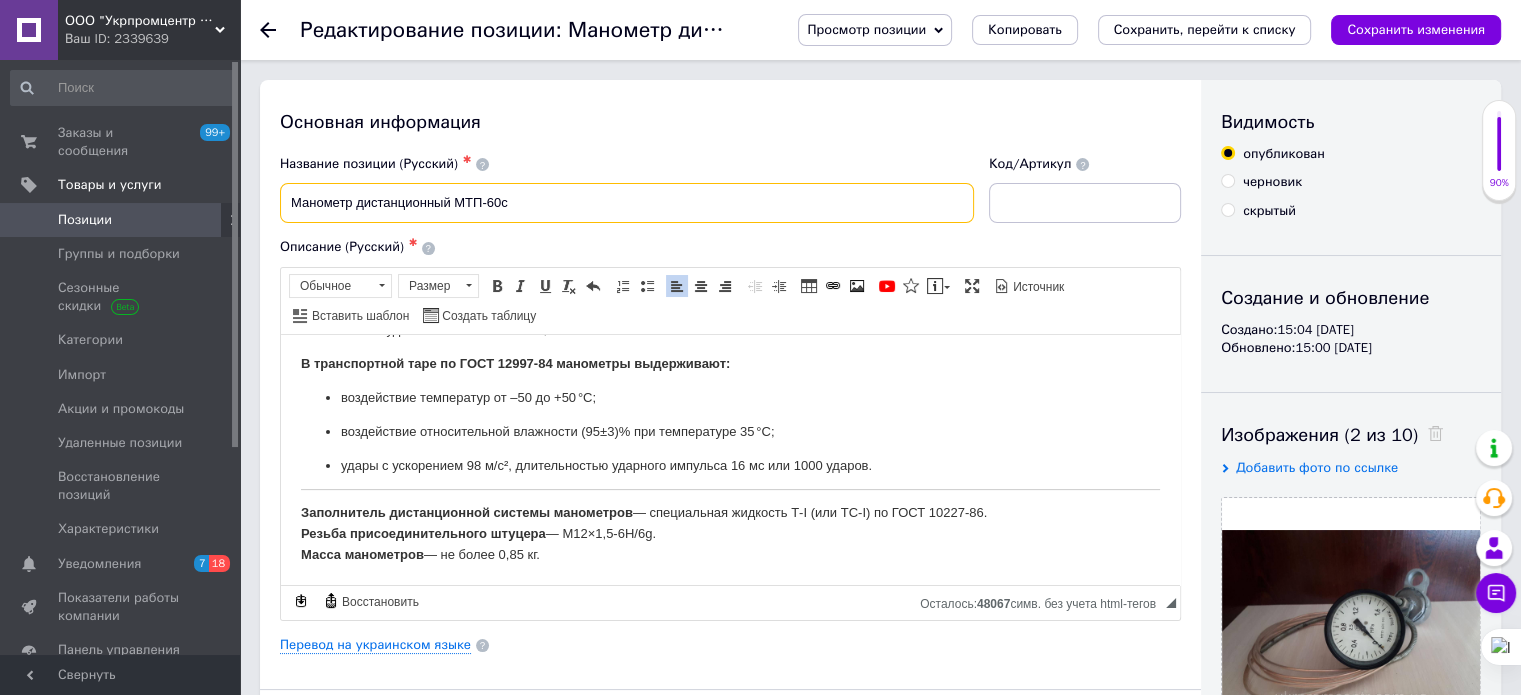 click on "Манометр дистанционный МТП-60с" at bounding box center [627, 203] 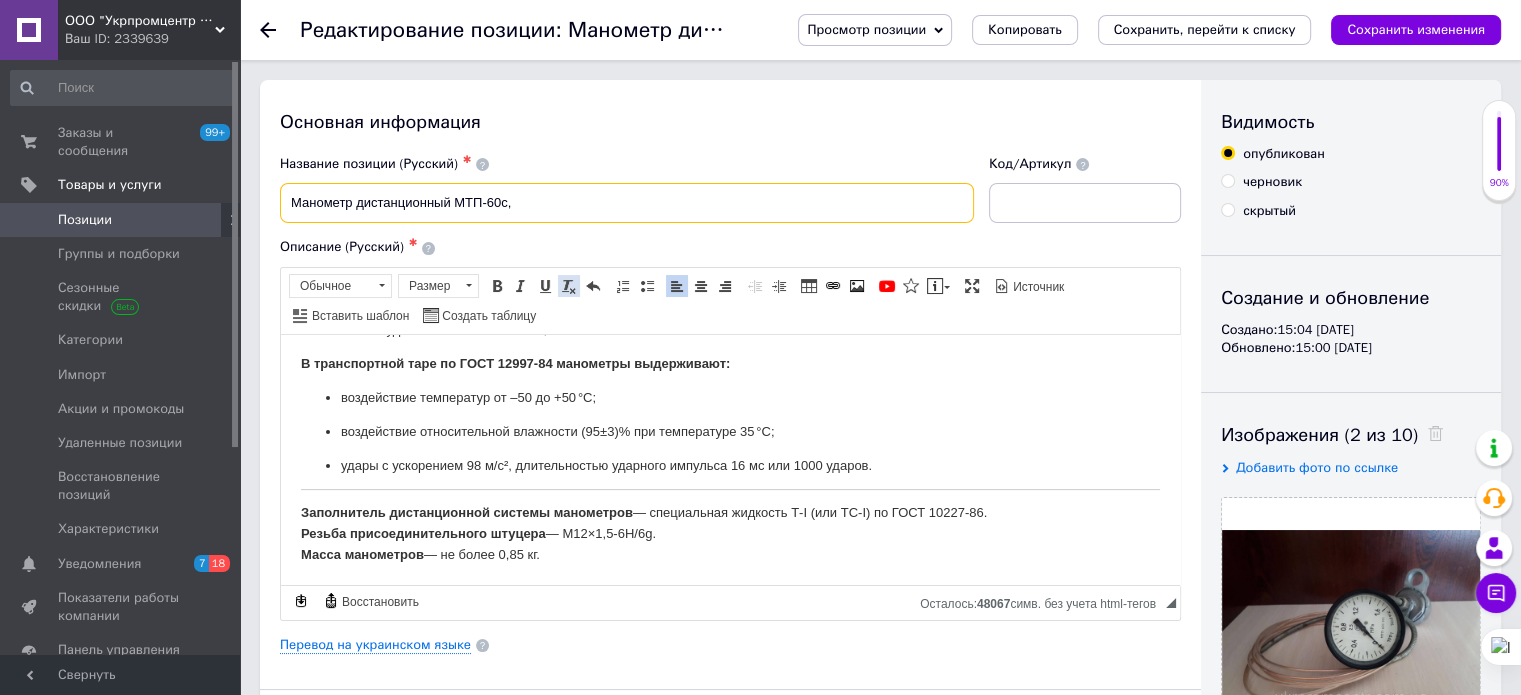 paste on "МТП-60С1-М1" 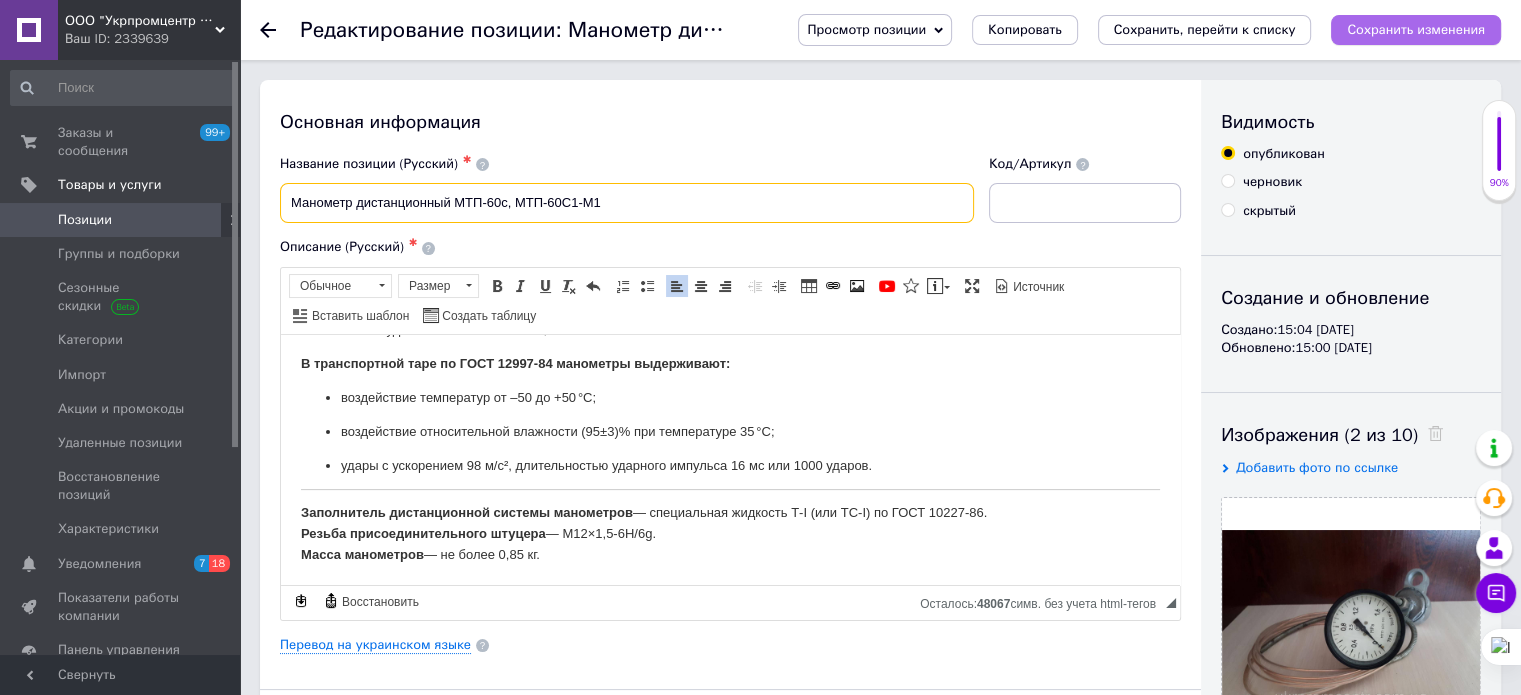 type on "Манометр дистанционный МТП-60с, МТП-60С1-М1" 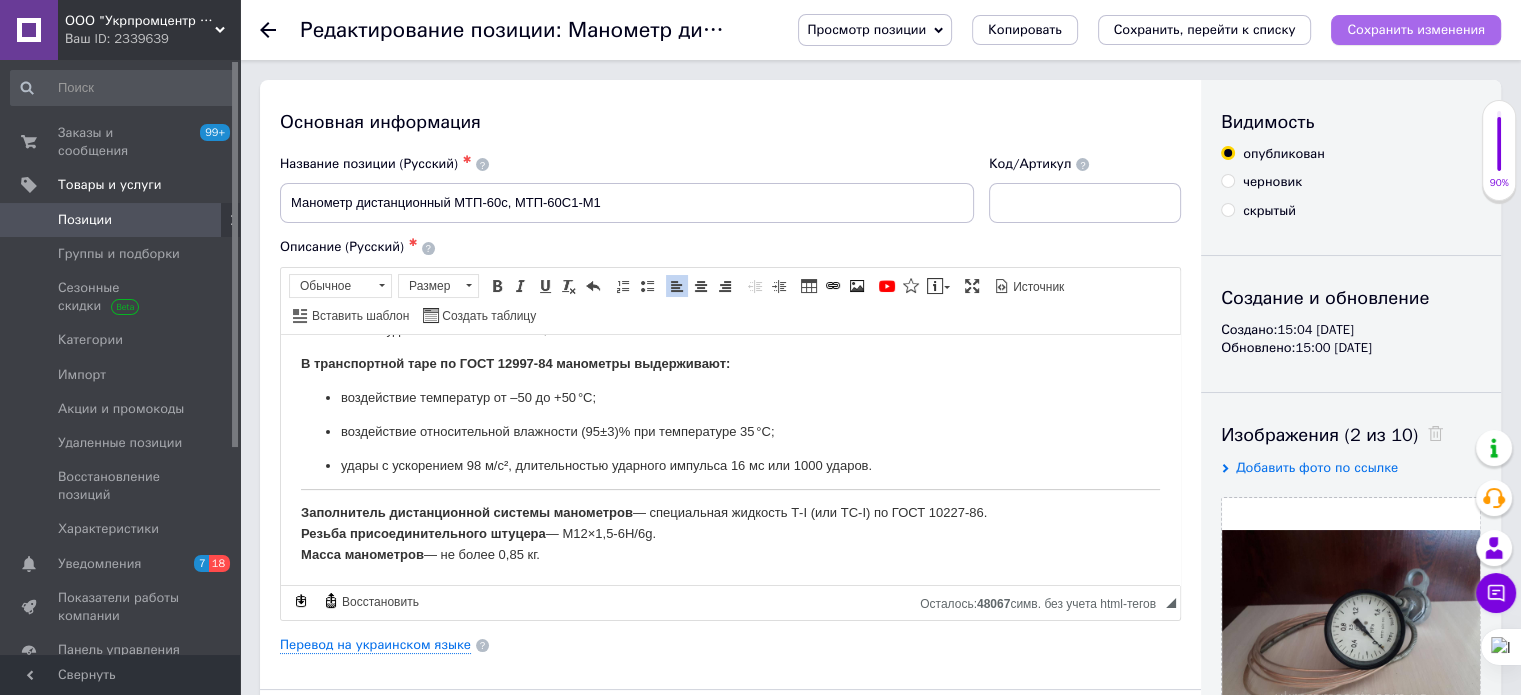 click on "Сохранить изменения" at bounding box center [1416, 29] 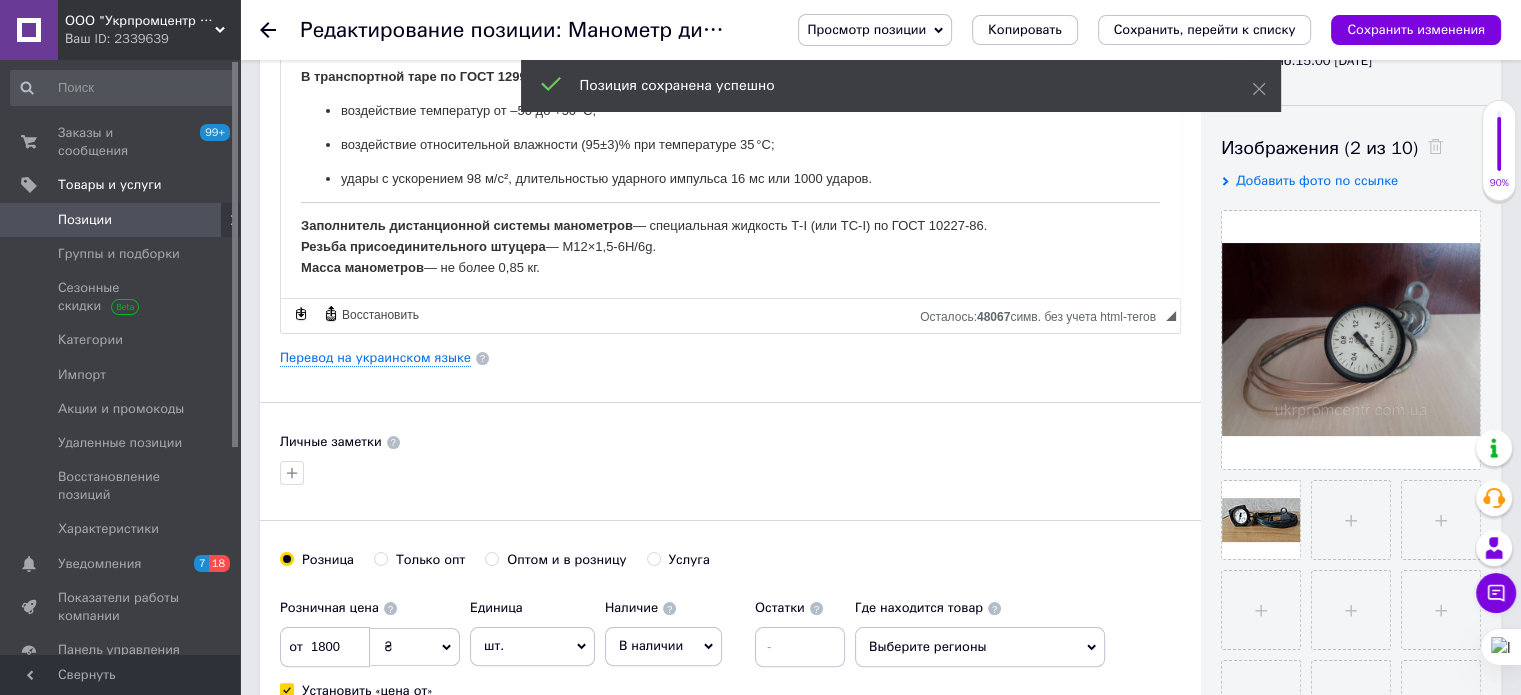 scroll, scrollTop: 300, scrollLeft: 0, axis: vertical 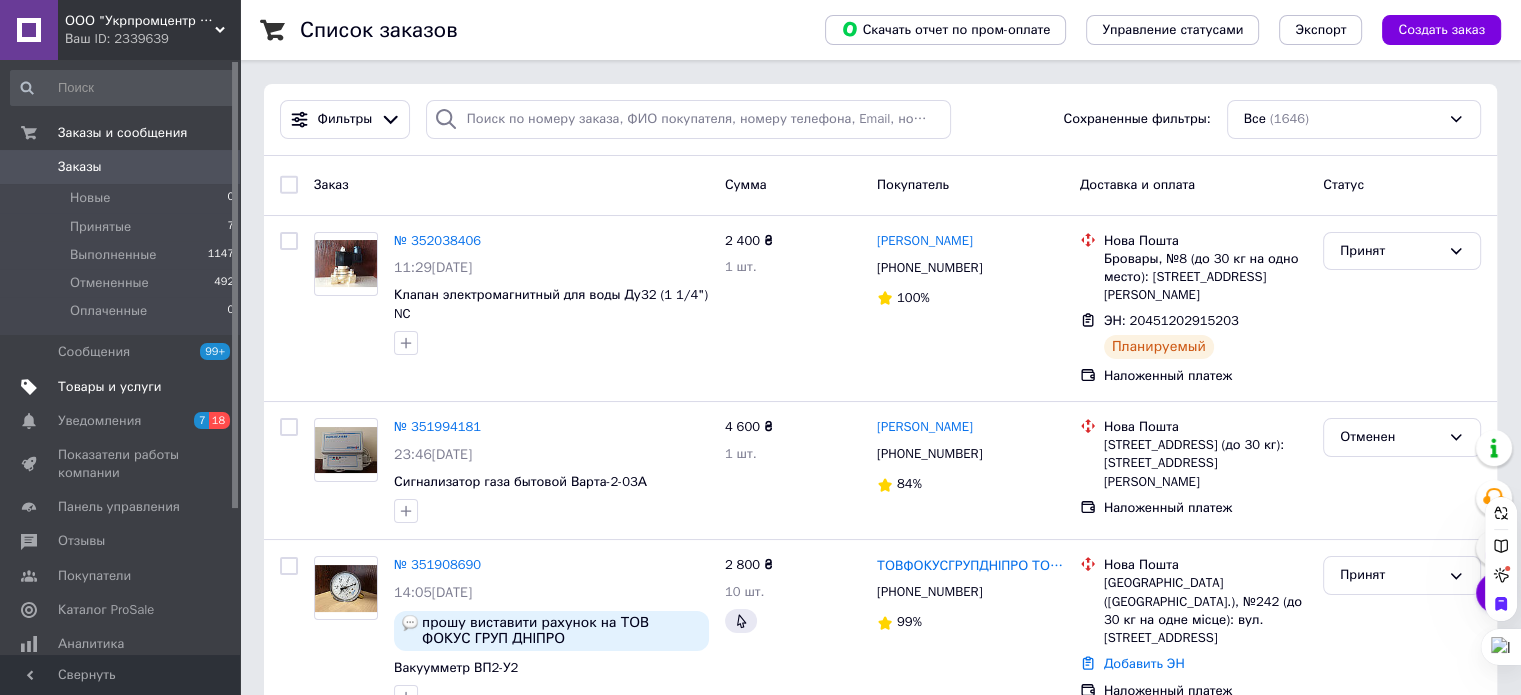 click on "Товары и услуги" at bounding box center [110, 387] 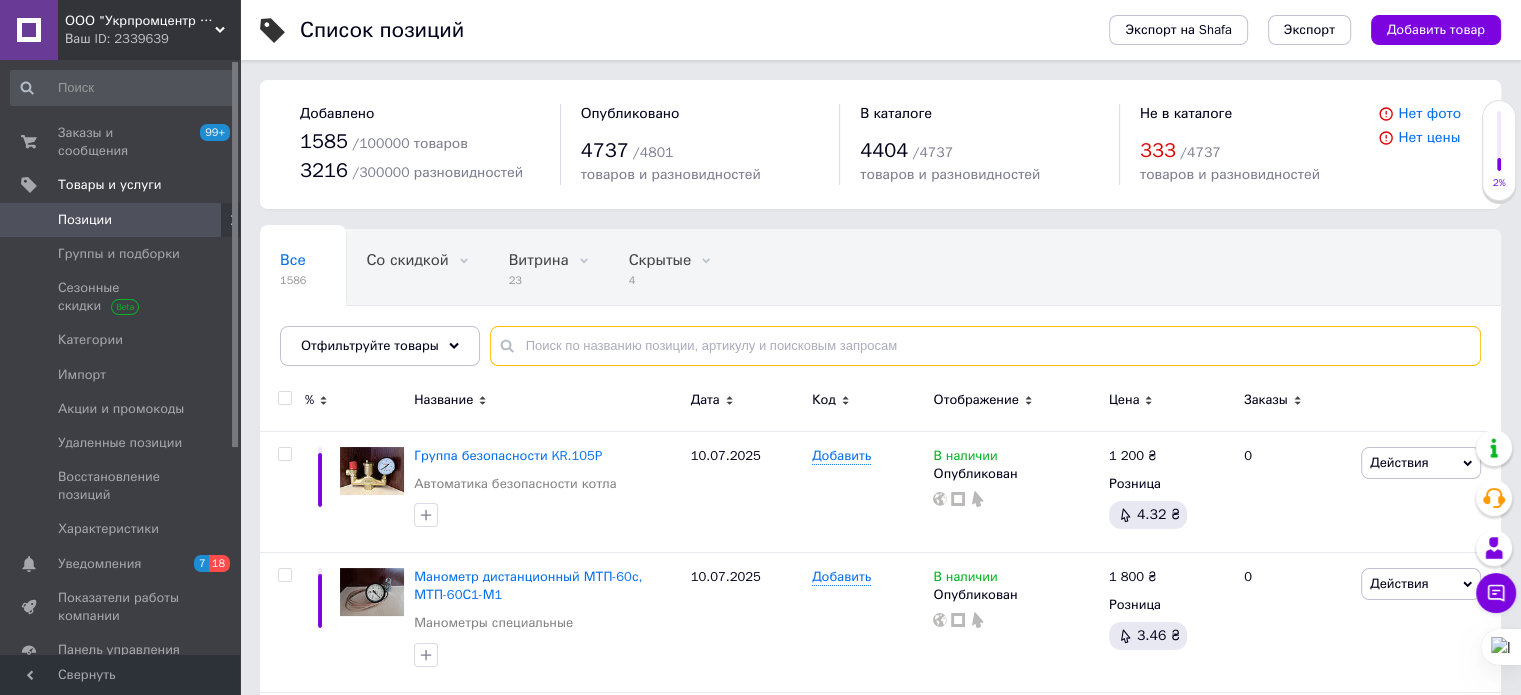 click at bounding box center (985, 346) 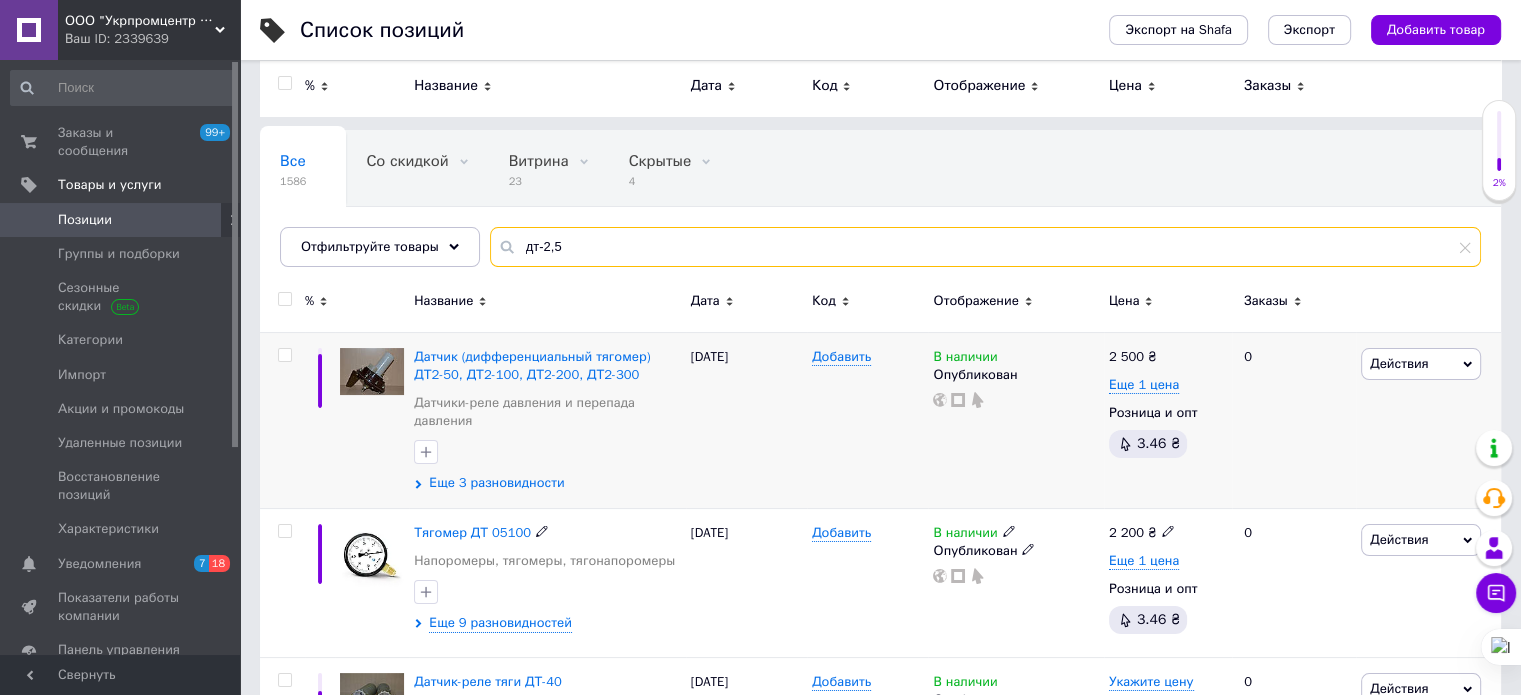 scroll, scrollTop: 0, scrollLeft: 0, axis: both 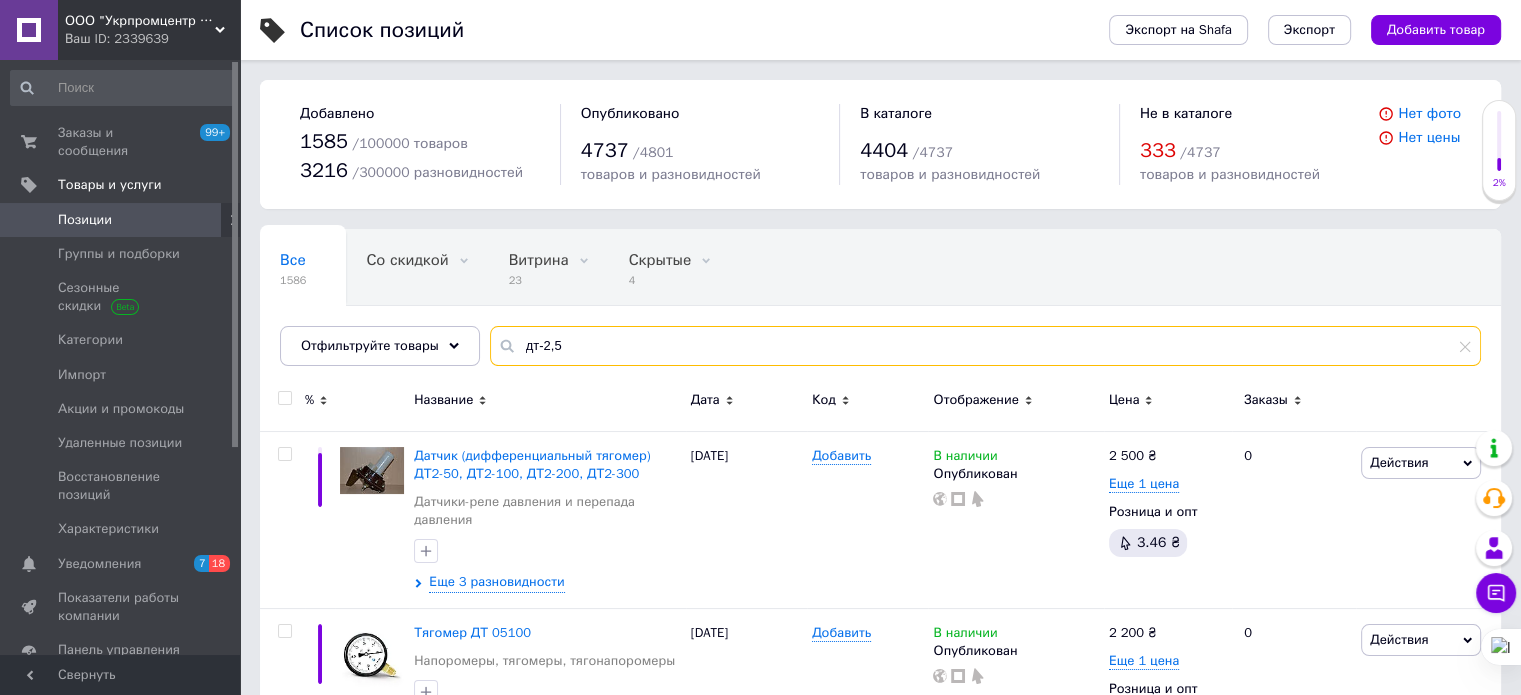 drag, startPoint x: 562, startPoint y: 345, endPoint x: 492, endPoint y: 339, distance: 70.256676 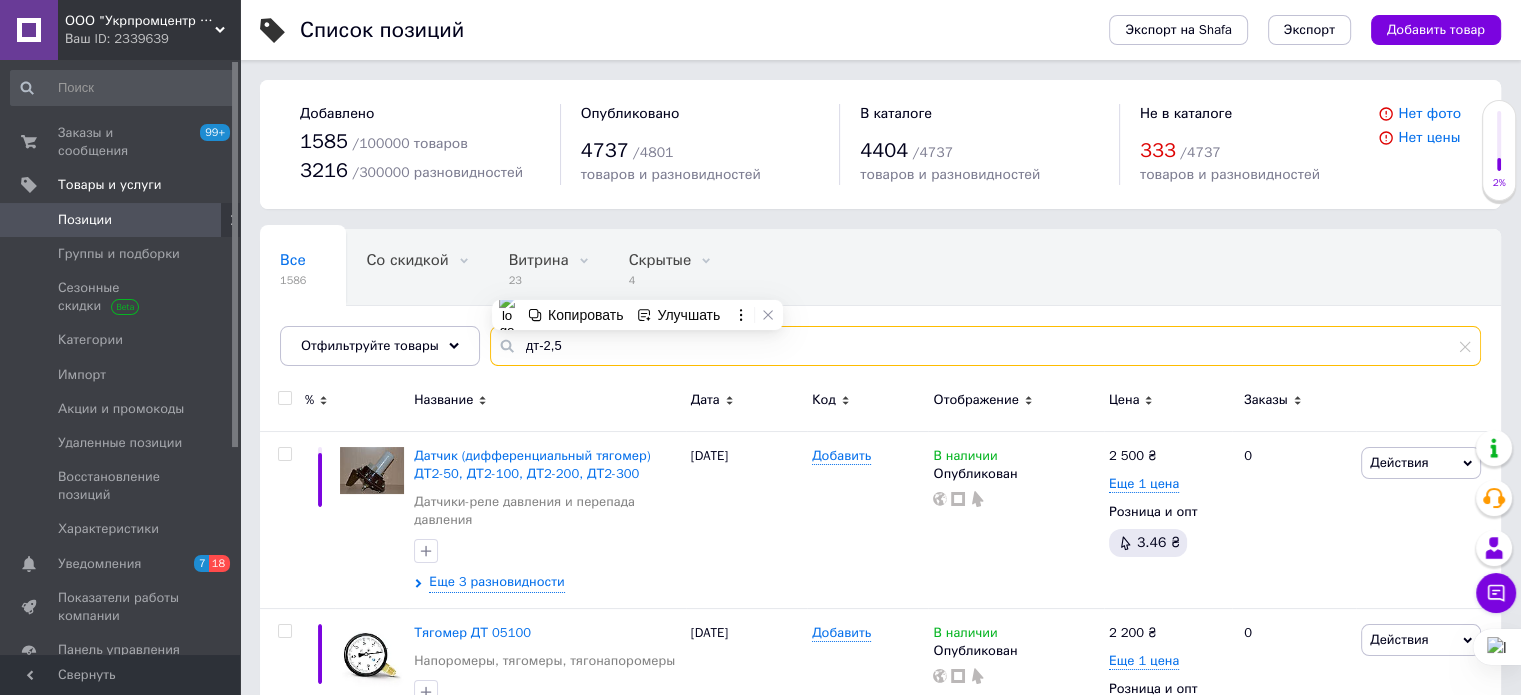 type on "дт-2,5" 